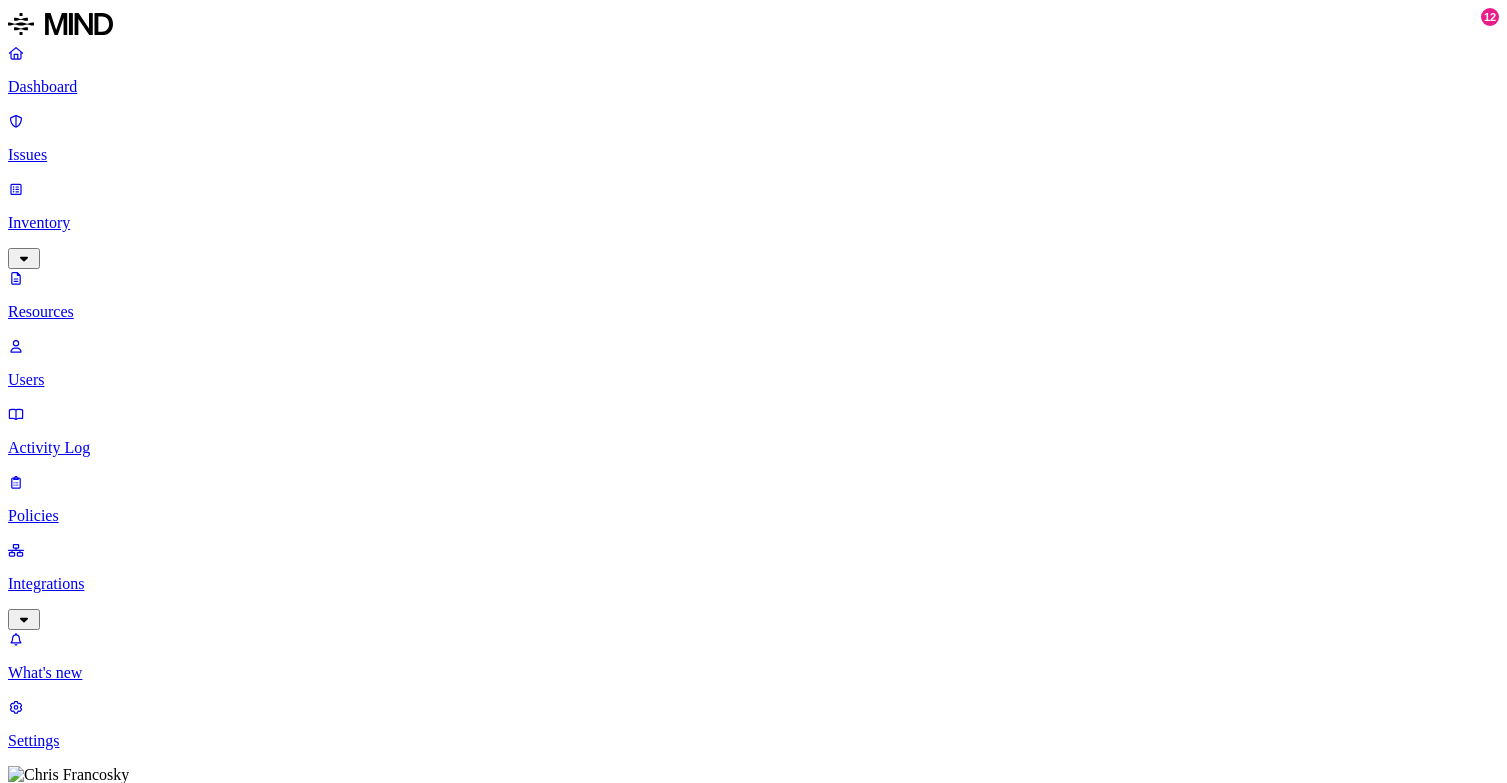 scroll, scrollTop: 0, scrollLeft: 0, axis: both 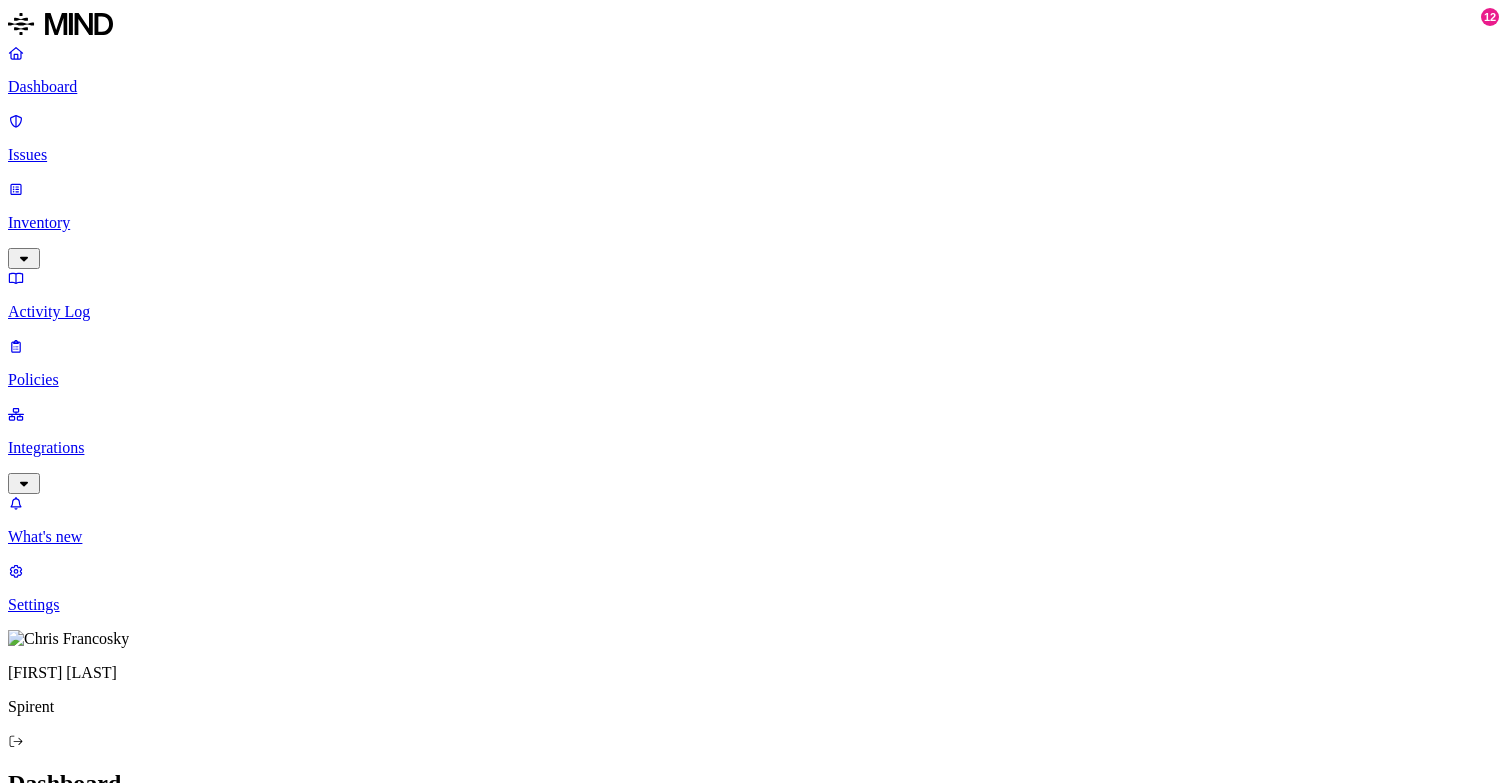 click on "Issues" at bounding box center (753, 155) 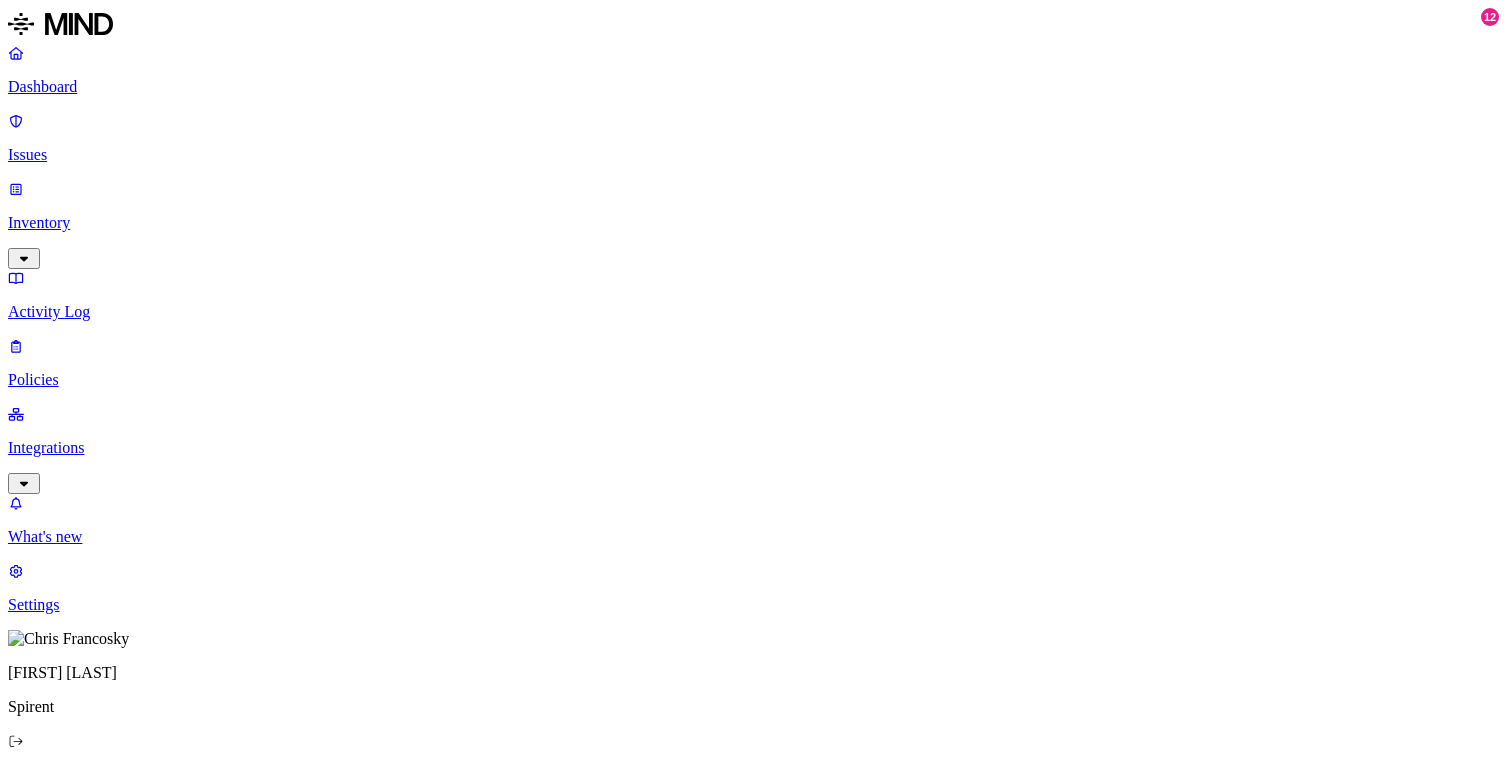 scroll, scrollTop: 974, scrollLeft: 0, axis: vertical 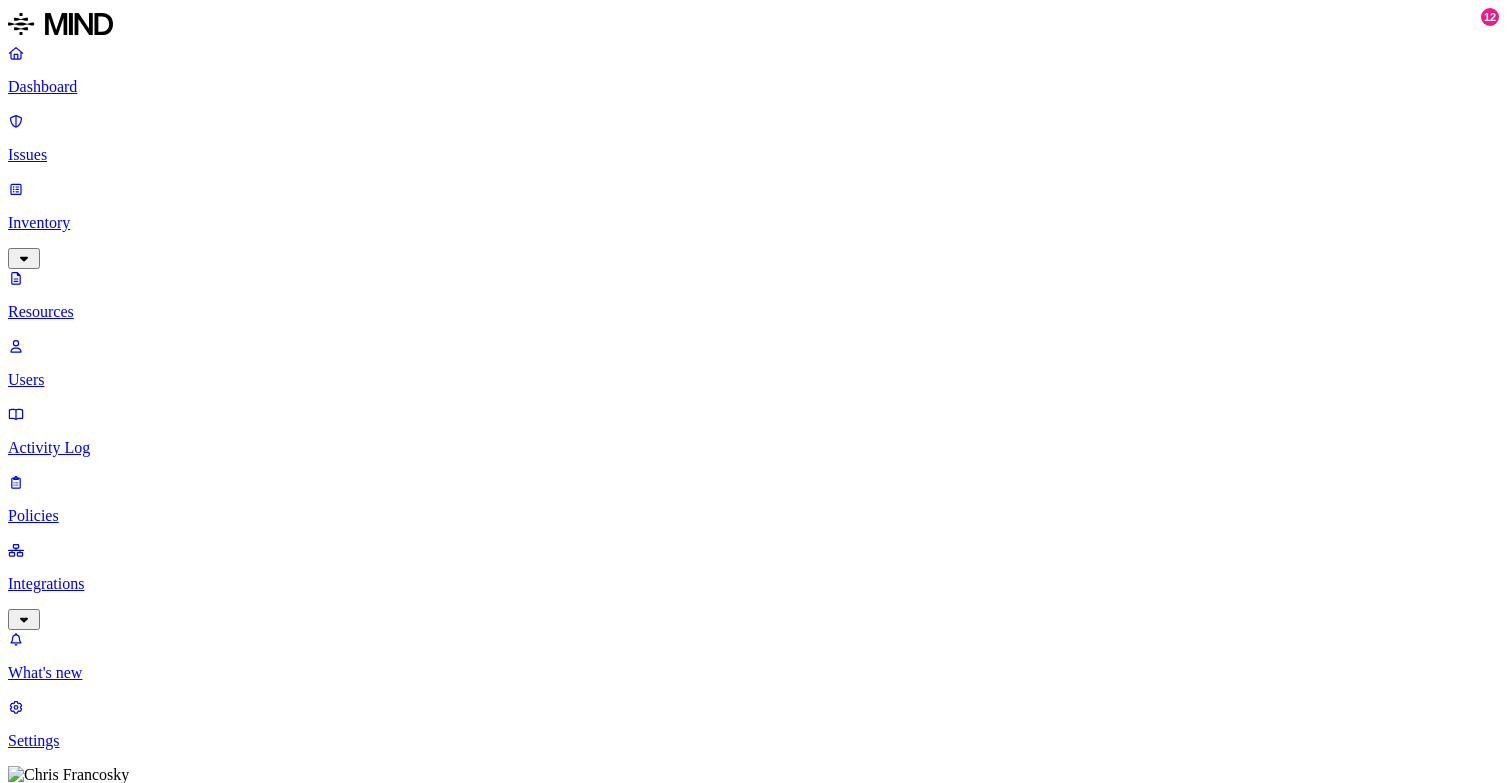 click on "Users" at bounding box center [753, 380] 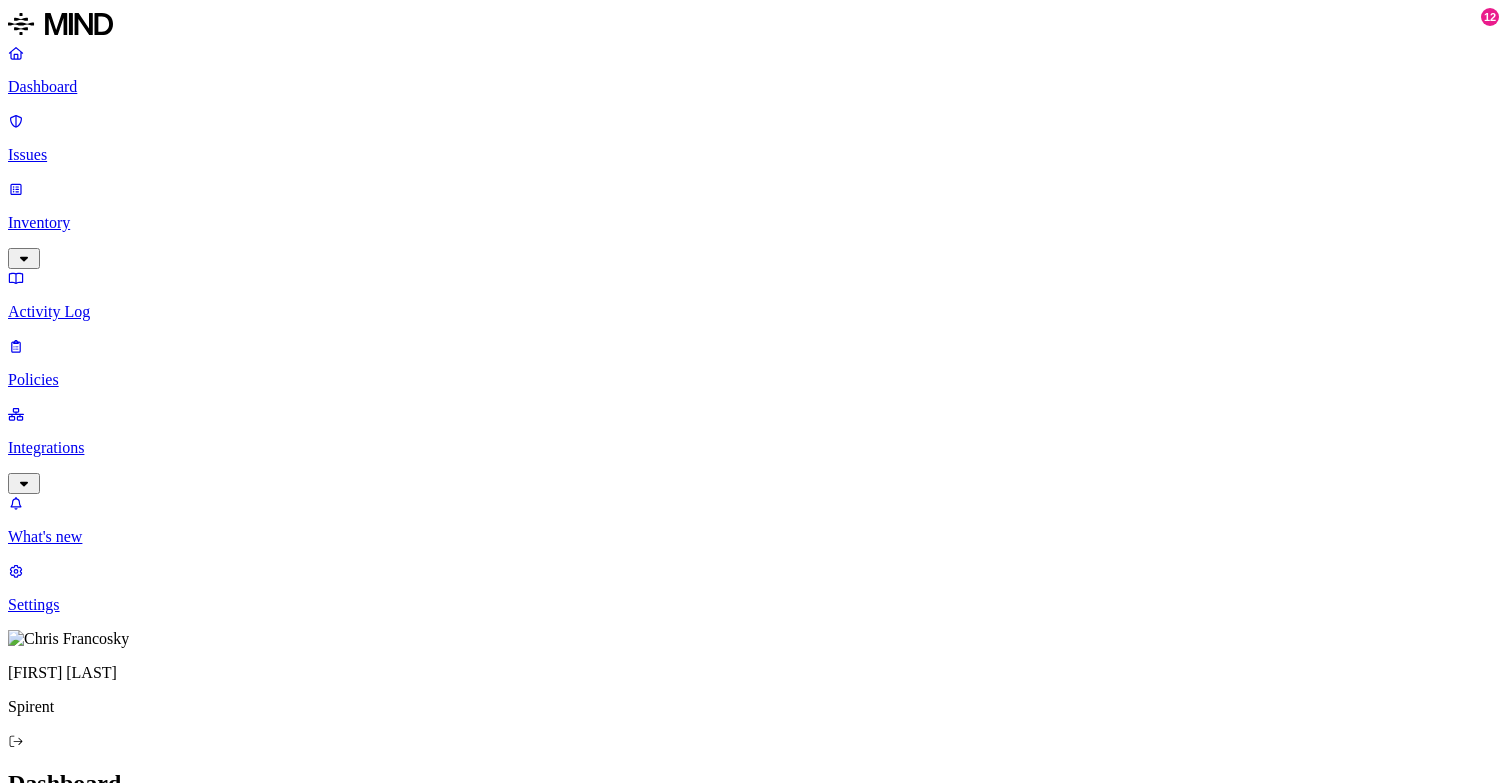 click on "Inventory" at bounding box center [753, 223] 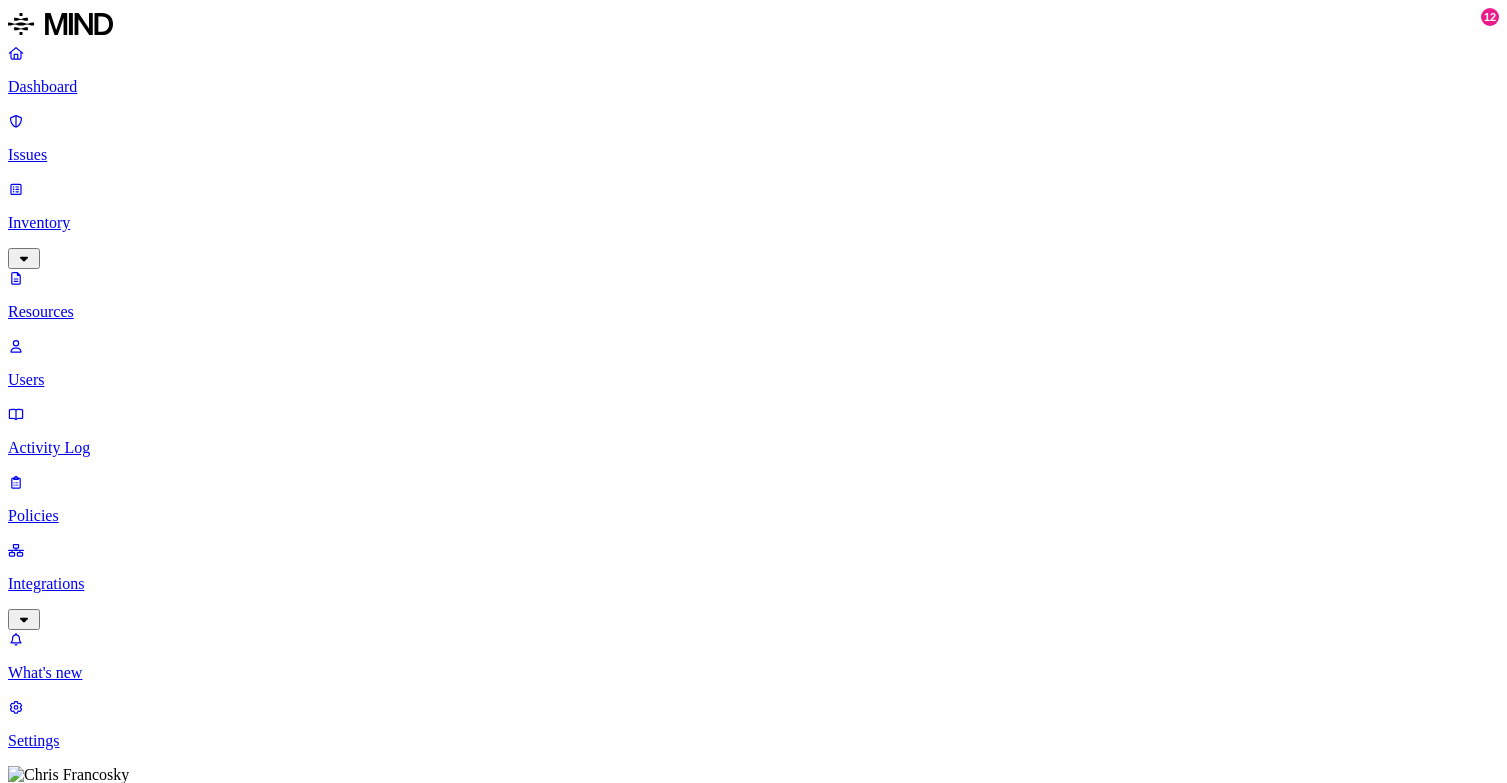 click on "Users" at bounding box center [753, 380] 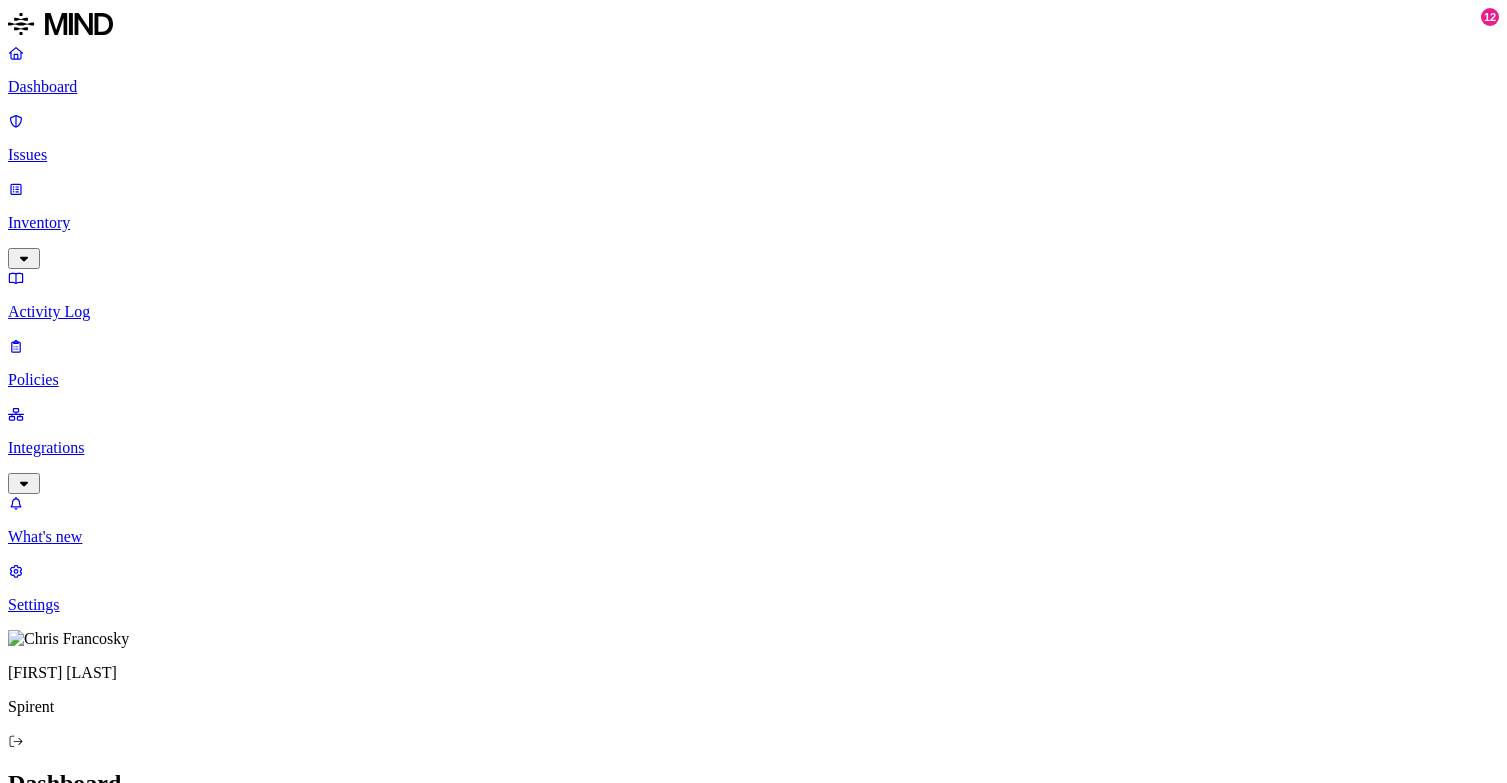 click on "Issues" at bounding box center [753, 155] 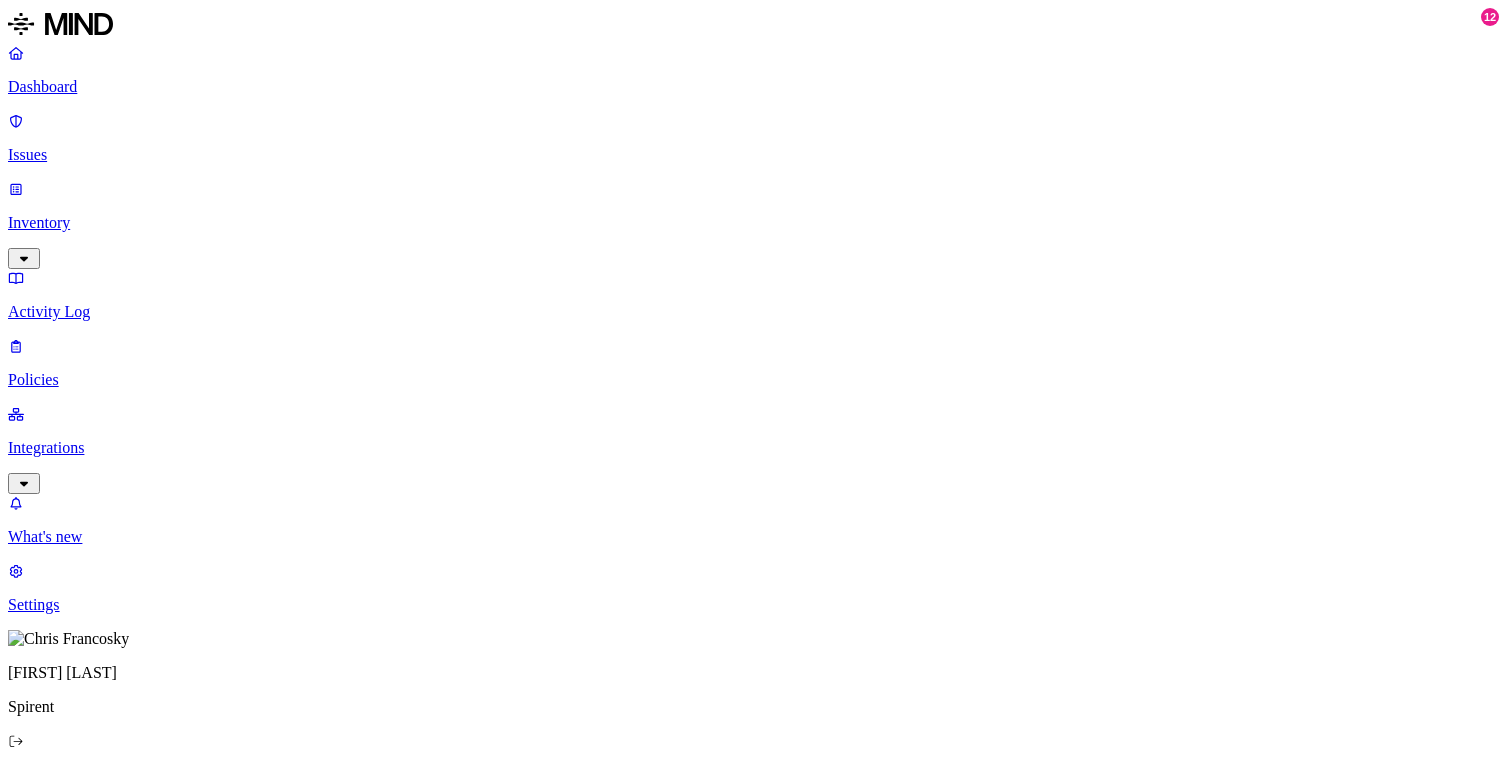 click on "Dashboard" at bounding box center (753, 87) 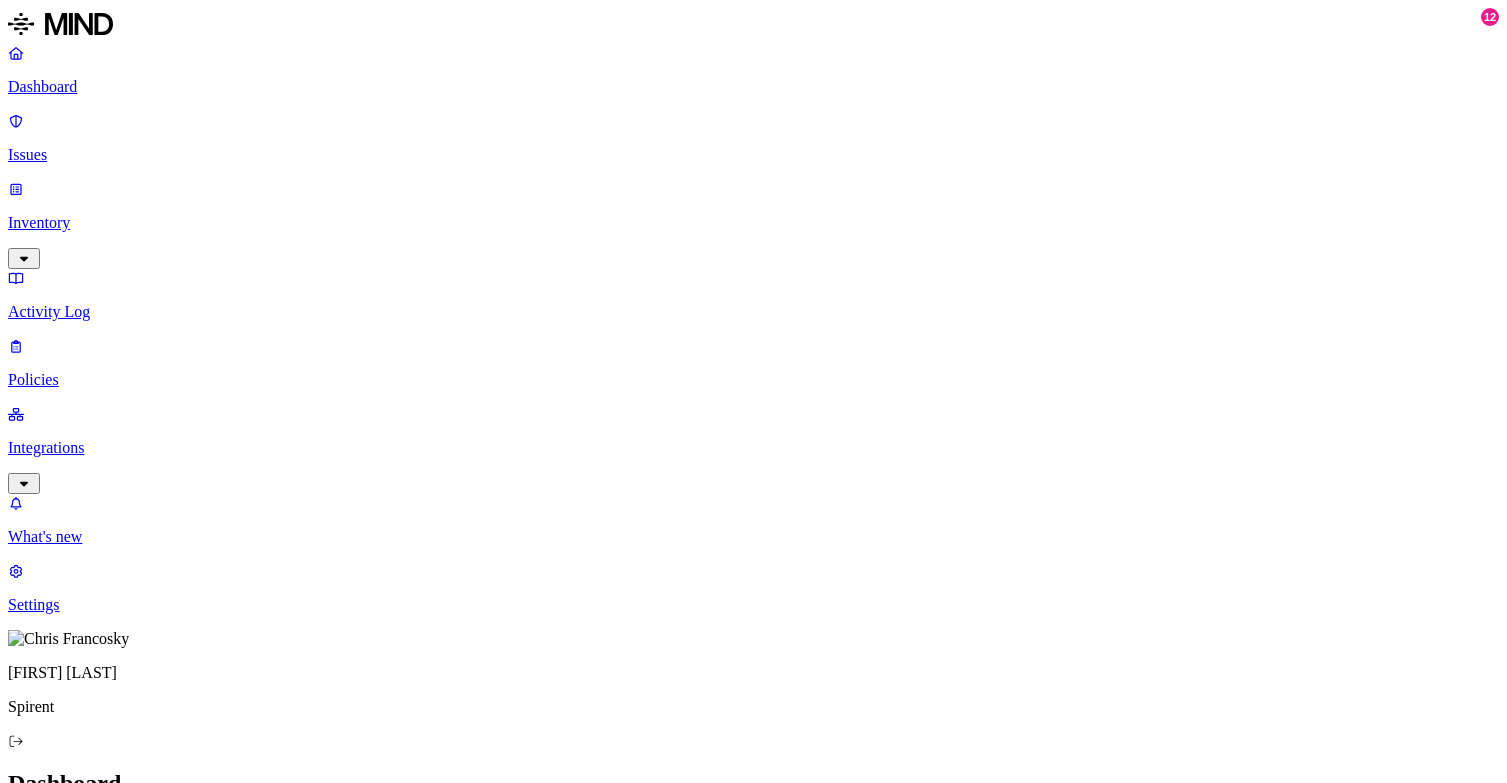 click on "Detection" at bounding box center (119, 1072) 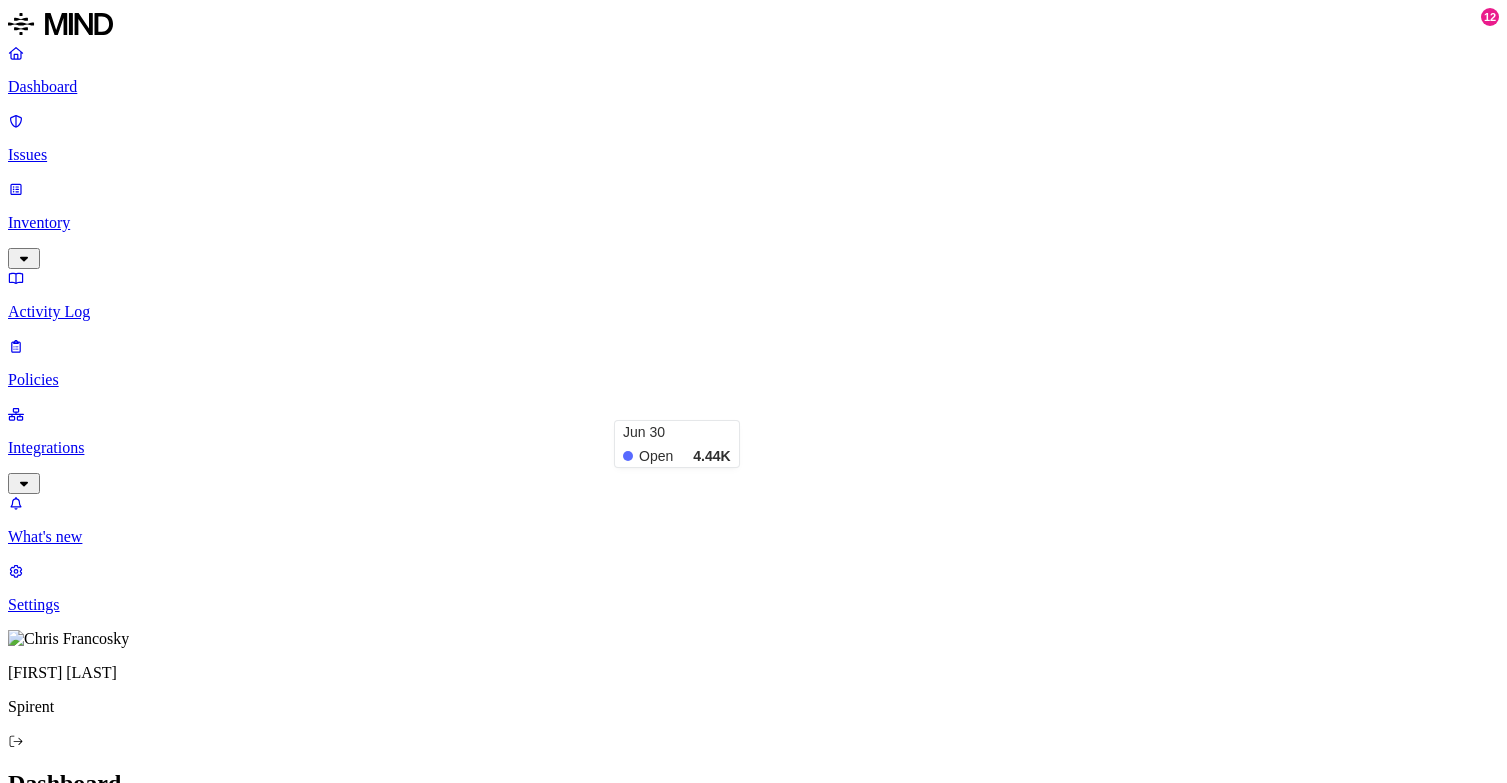scroll, scrollTop: 305, scrollLeft: 0, axis: vertical 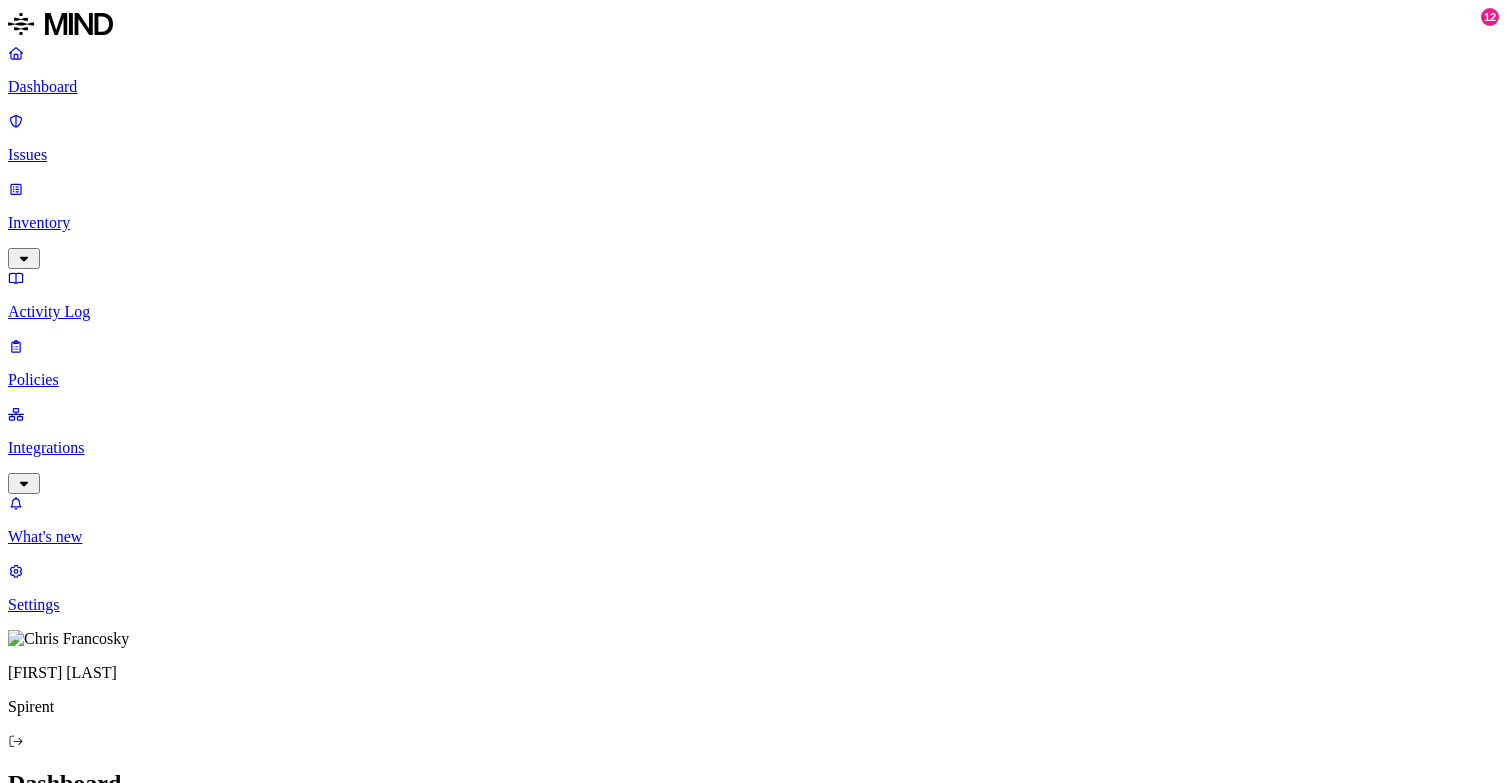 click on "Suspicious downloads by a risky user" at bounding box center (146, 2151) 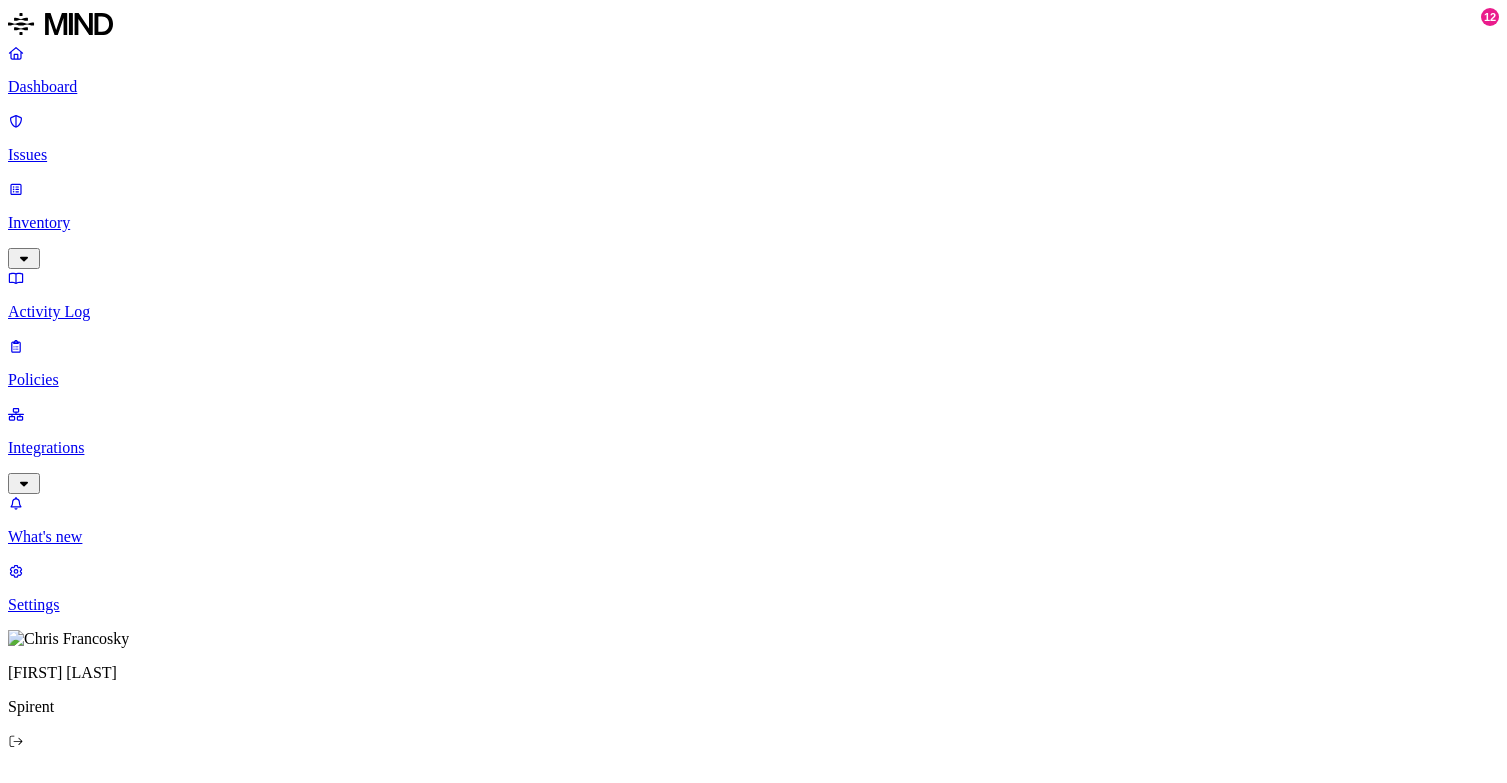 scroll, scrollTop: 0, scrollLeft: 0, axis: both 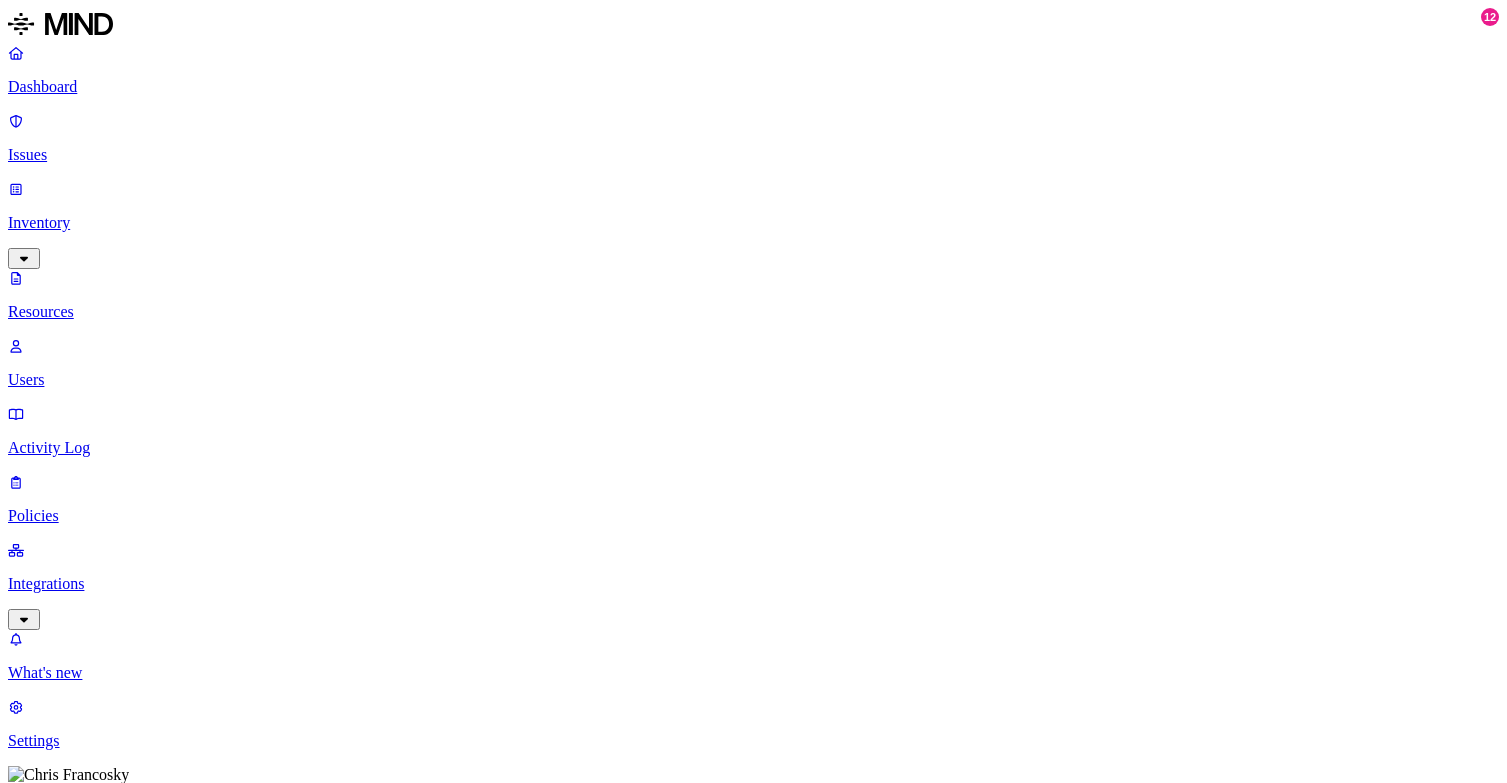 click on "Users" at bounding box center (753, 380) 